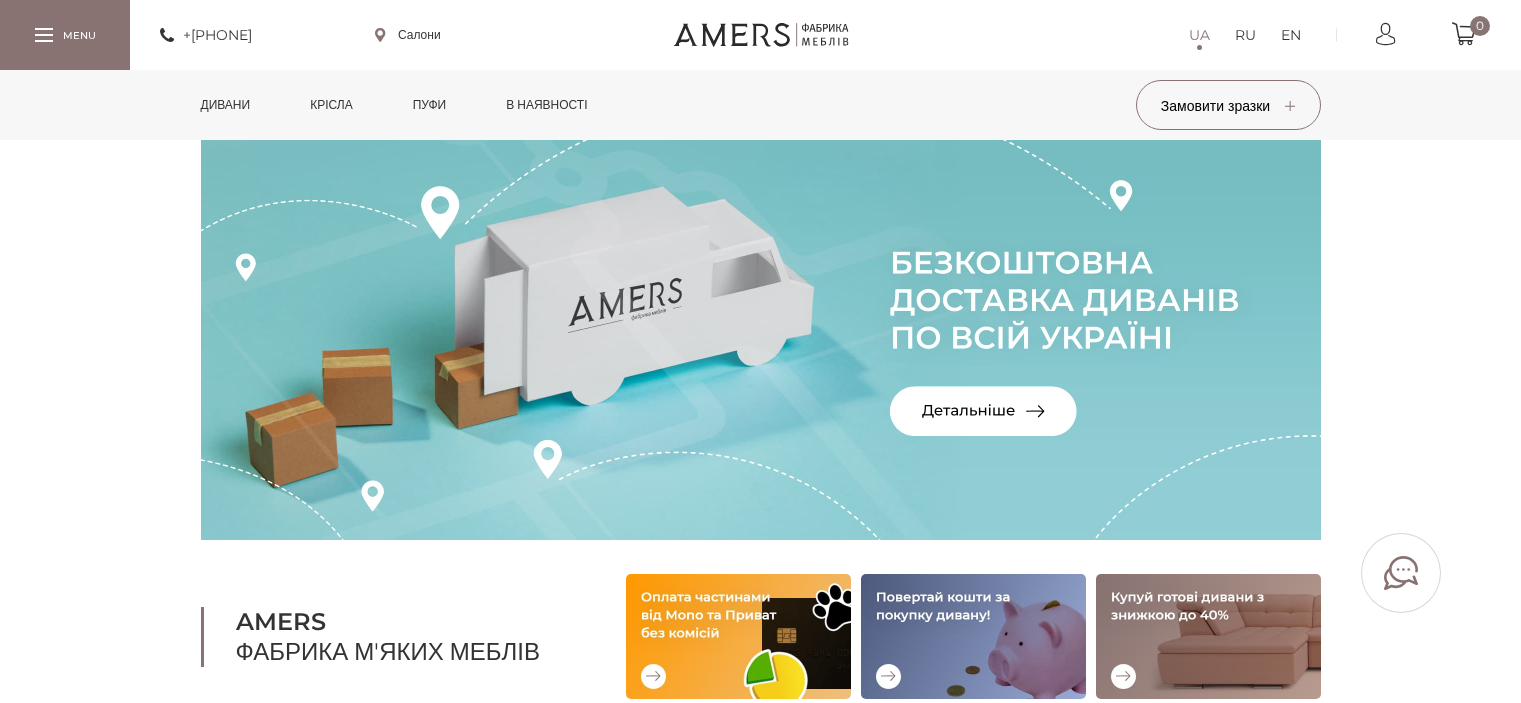 scroll, scrollTop: 500, scrollLeft: 0, axis: vertical 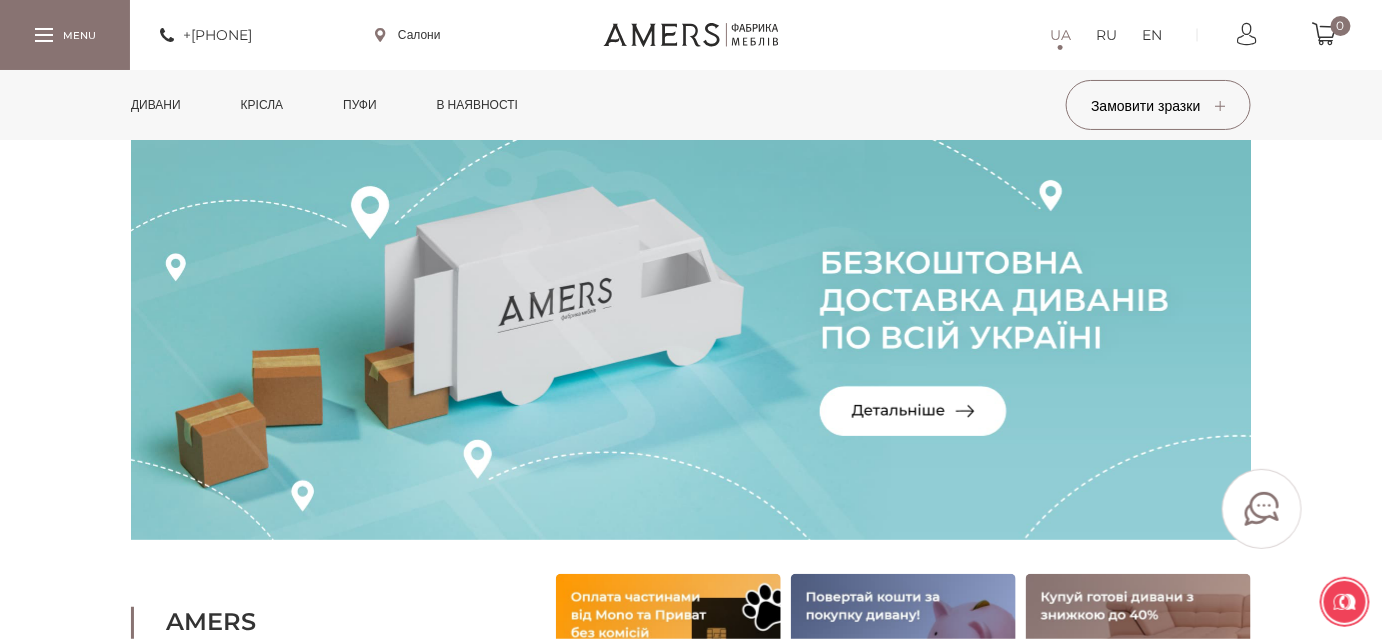 click on "Дивани" at bounding box center (156, 105) 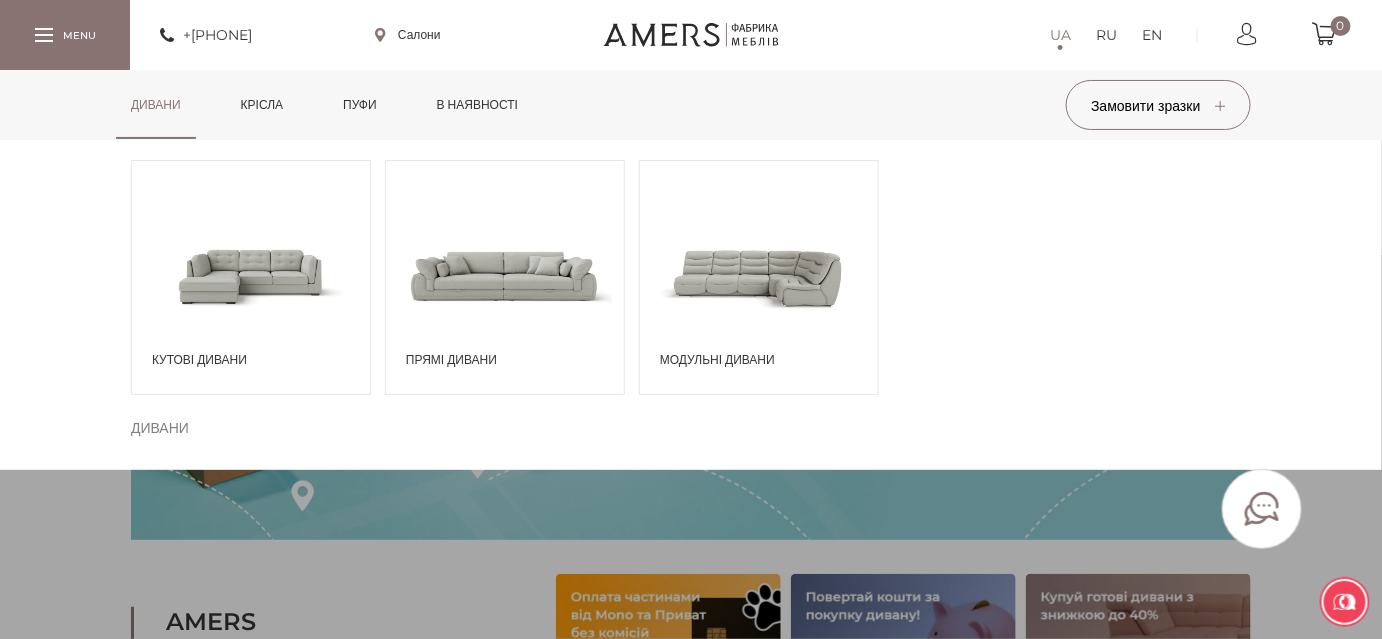 click on "Модульні дивани" at bounding box center (764, 360) 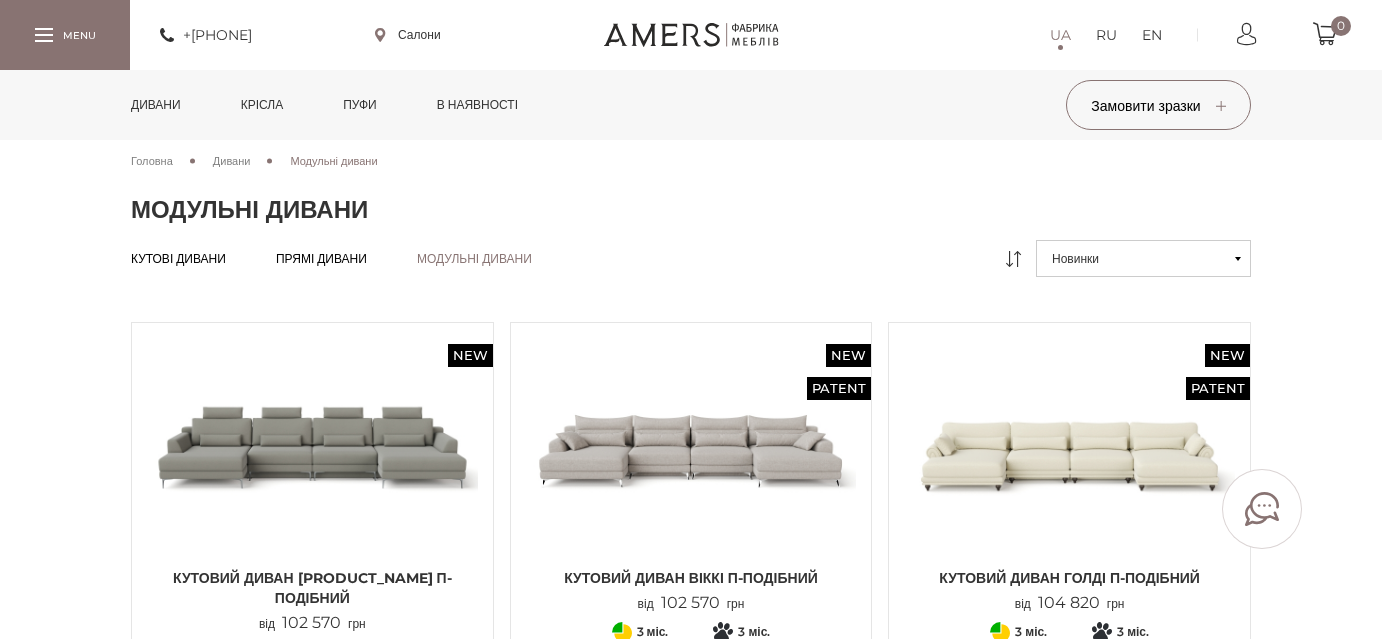 scroll, scrollTop: 0, scrollLeft: 0, axis: both 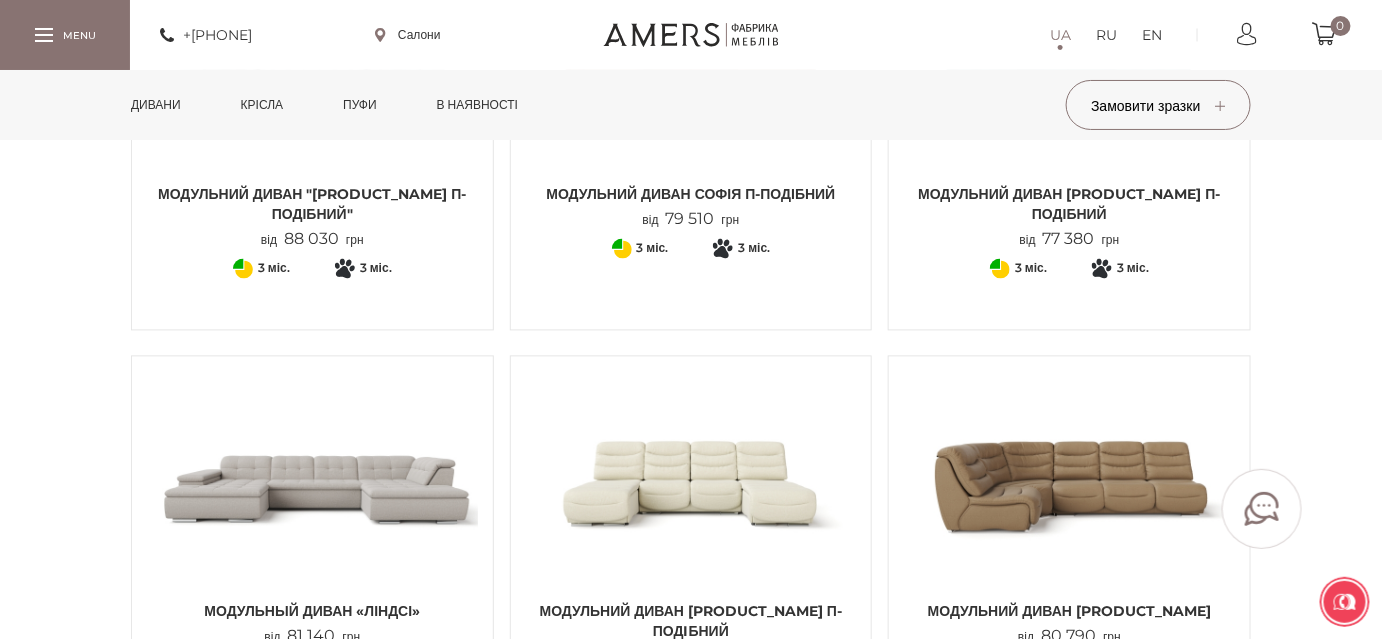 click at bounding box center (312, 482) 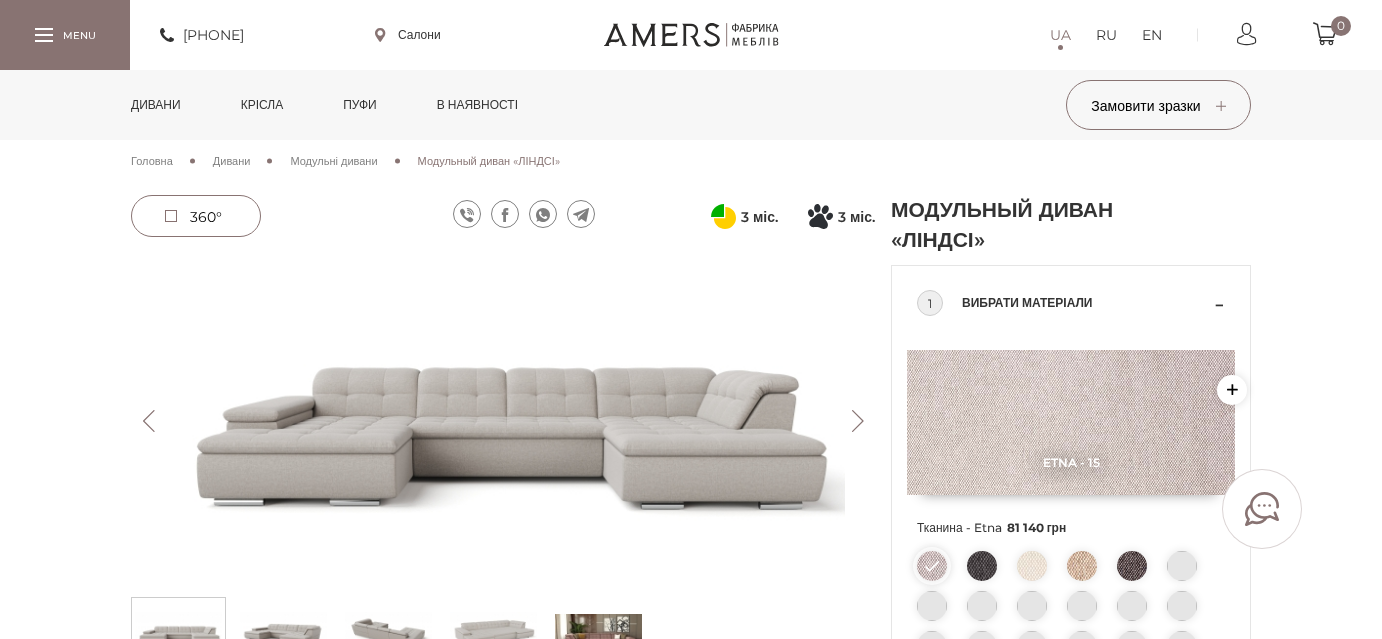 scroll, scrollTop: 0, scrollLeft: 0, axis: both 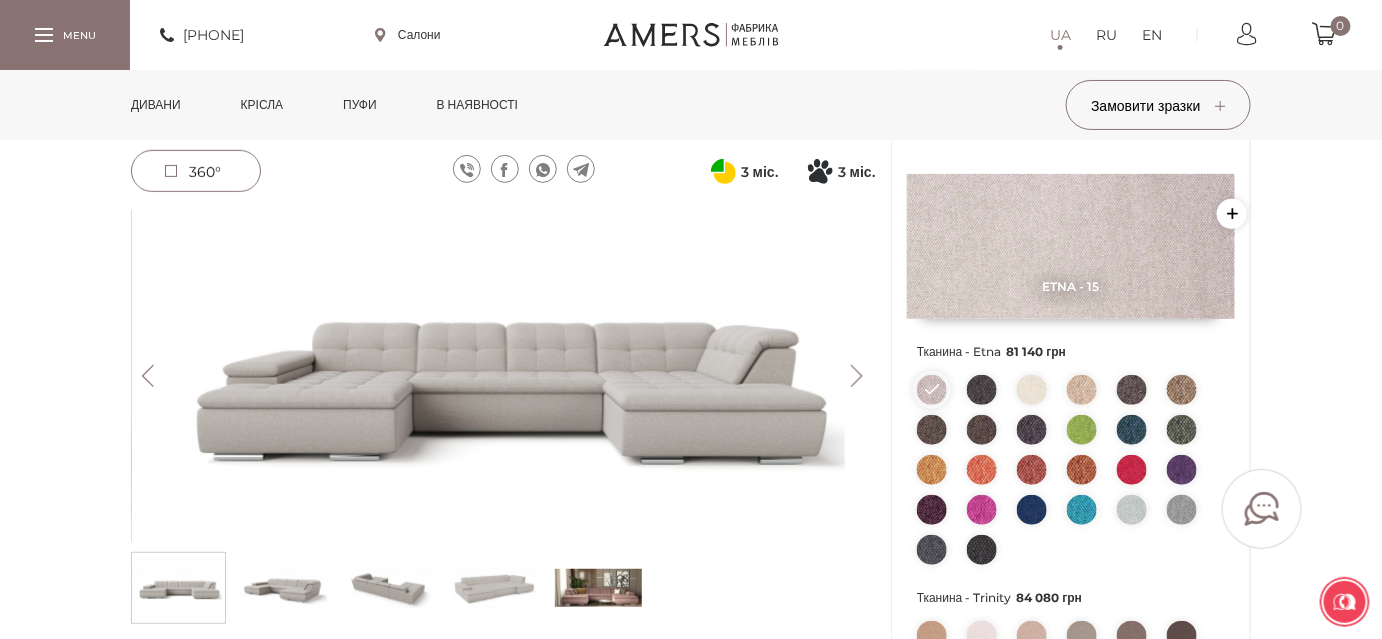 click on "Next" at bounding box center [857, 376] 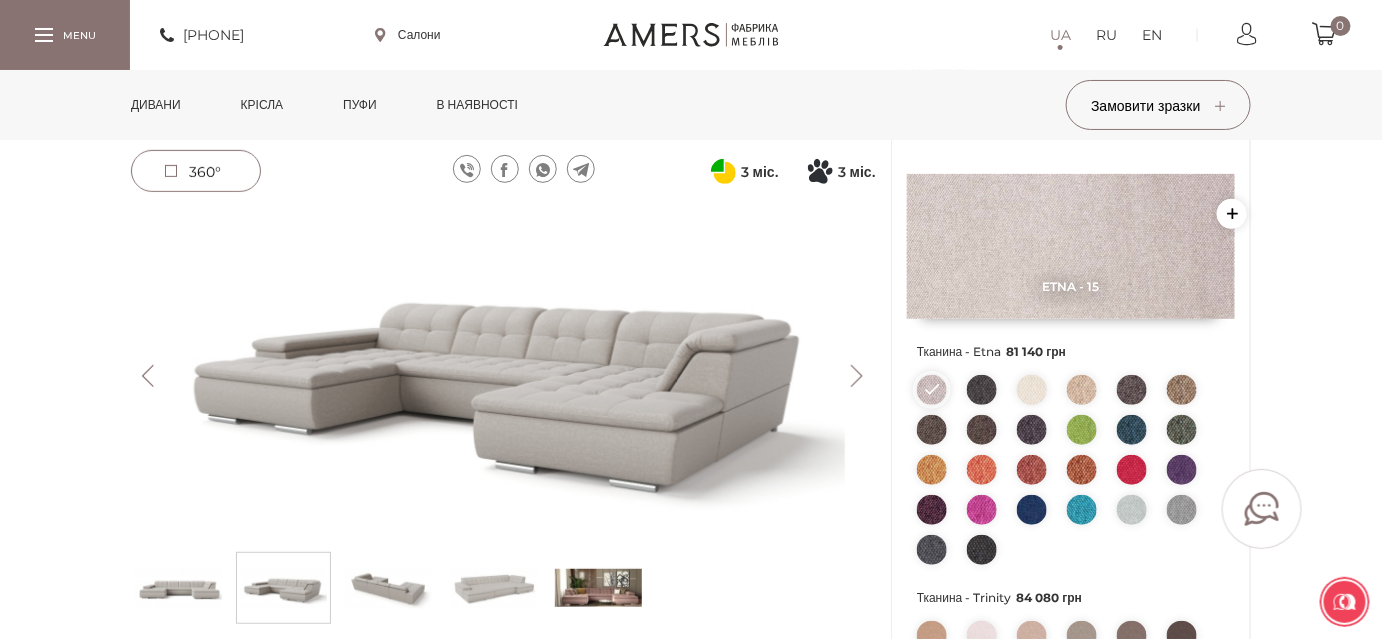 click on "Next" at bounding box center (857, 376) 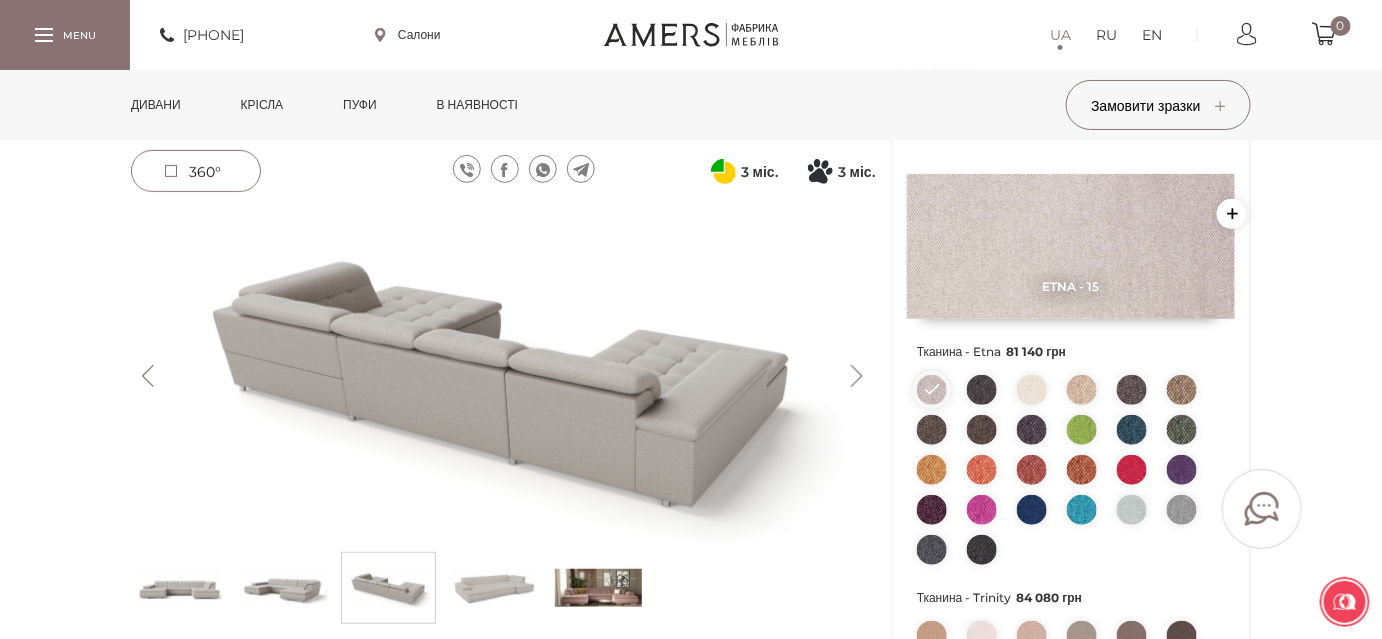click on "Next" at bounding box center (857, 376) 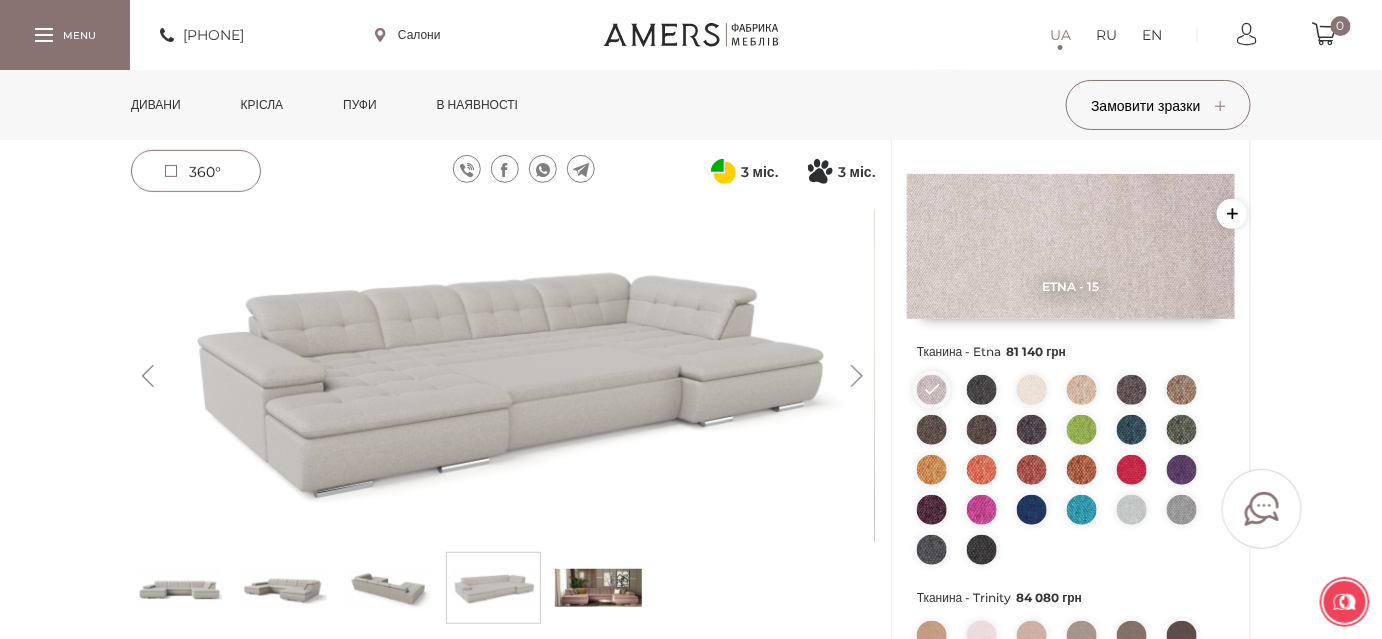click on "Next" at bounding box center (857, 376) 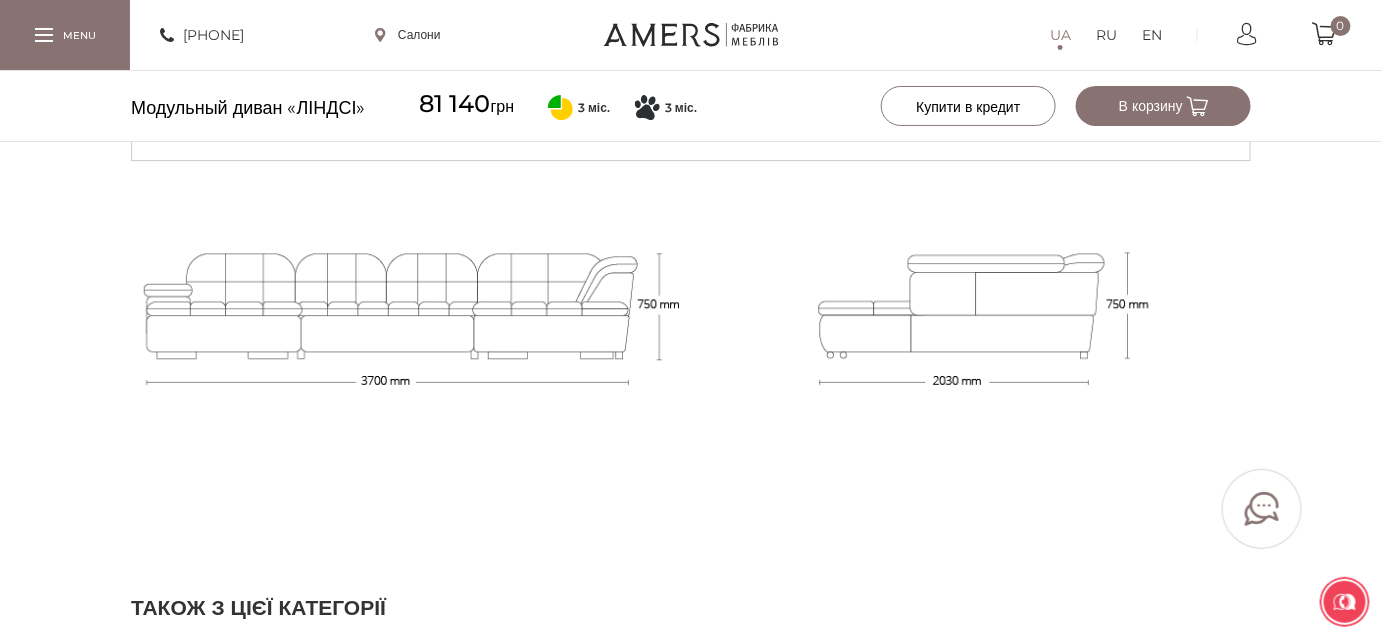 scroll, scrollTop: 2101, scrollLeft: 0, axis: vertical 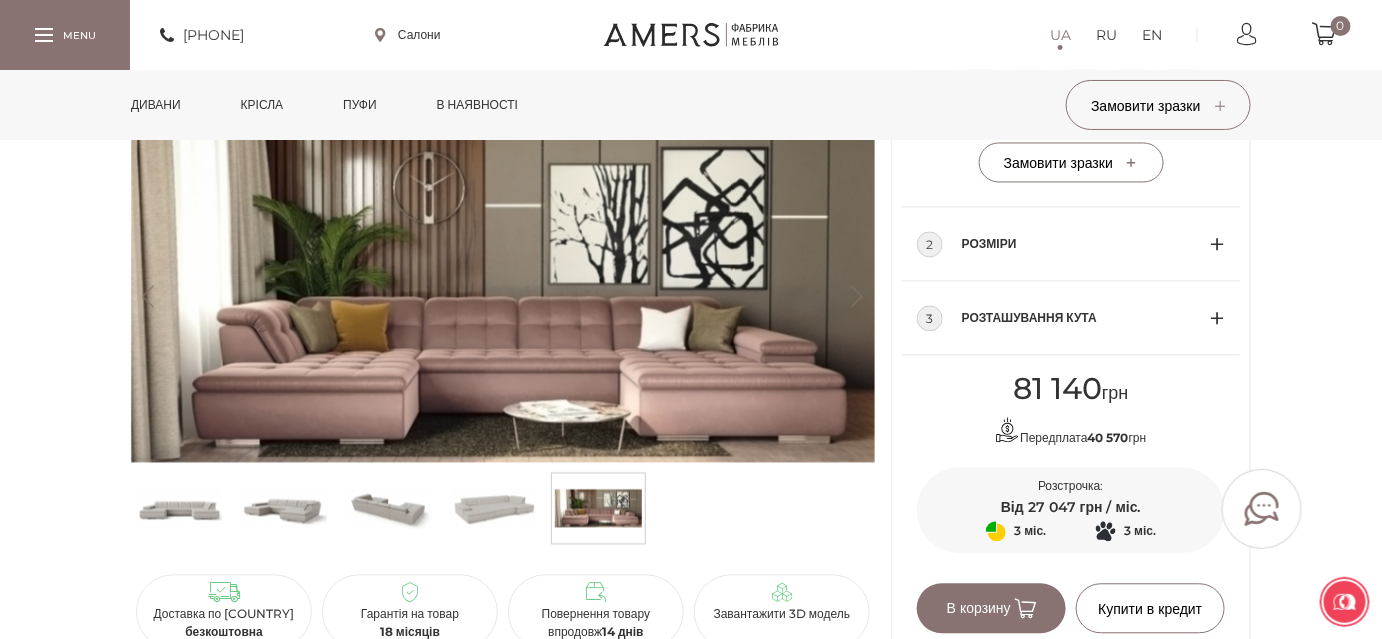 click on "Салони" at bounding box center [408, 35] 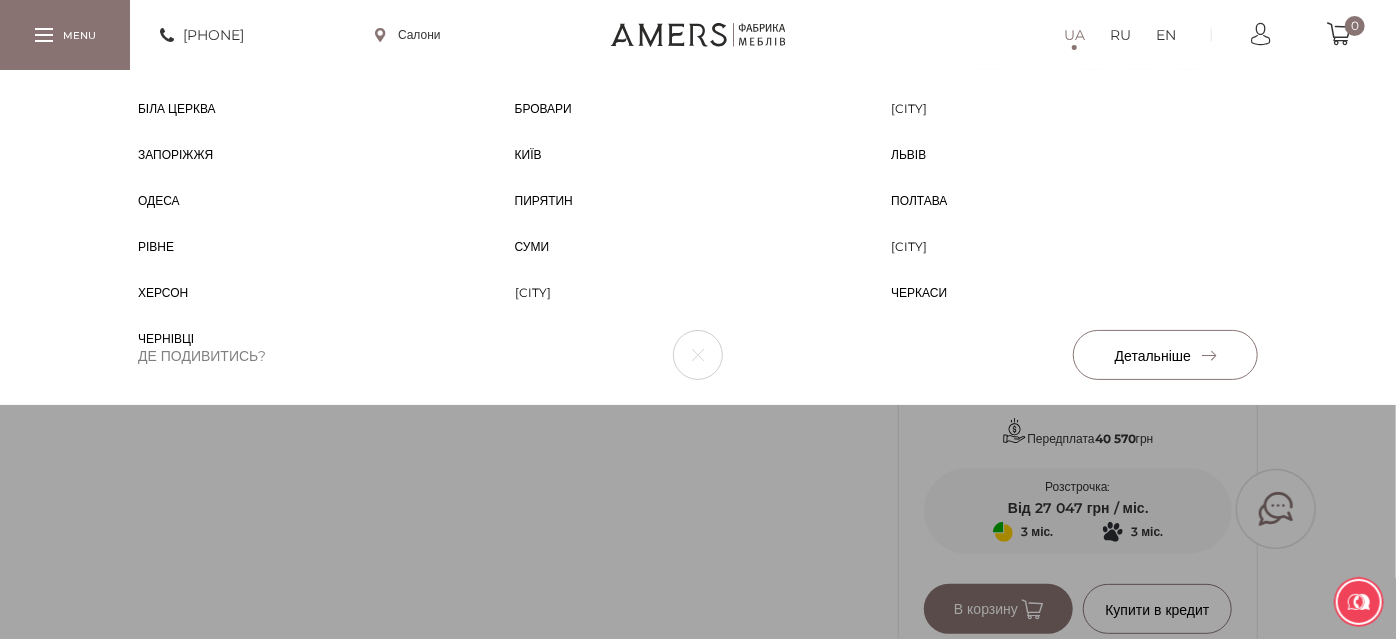 click on "Салони" at bounding box center [408, 35] 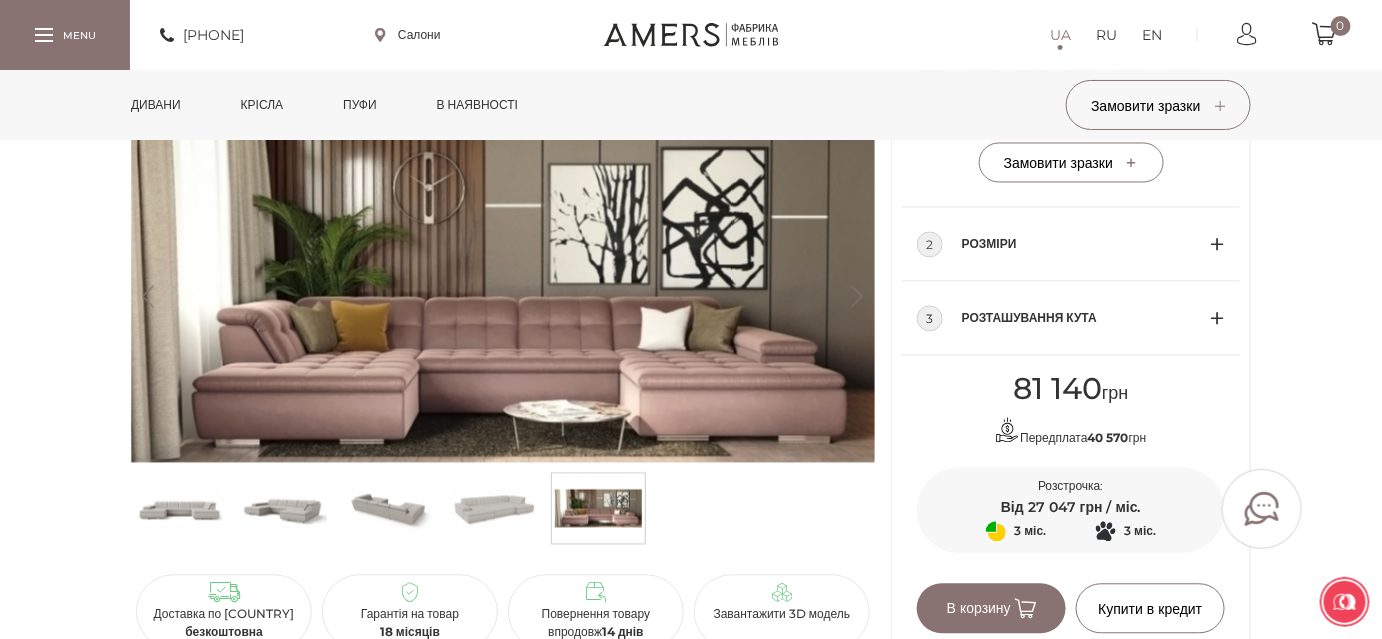click on "+380737005770
Салони
UA
RU
EN
0" at bounding box center (691, 35) 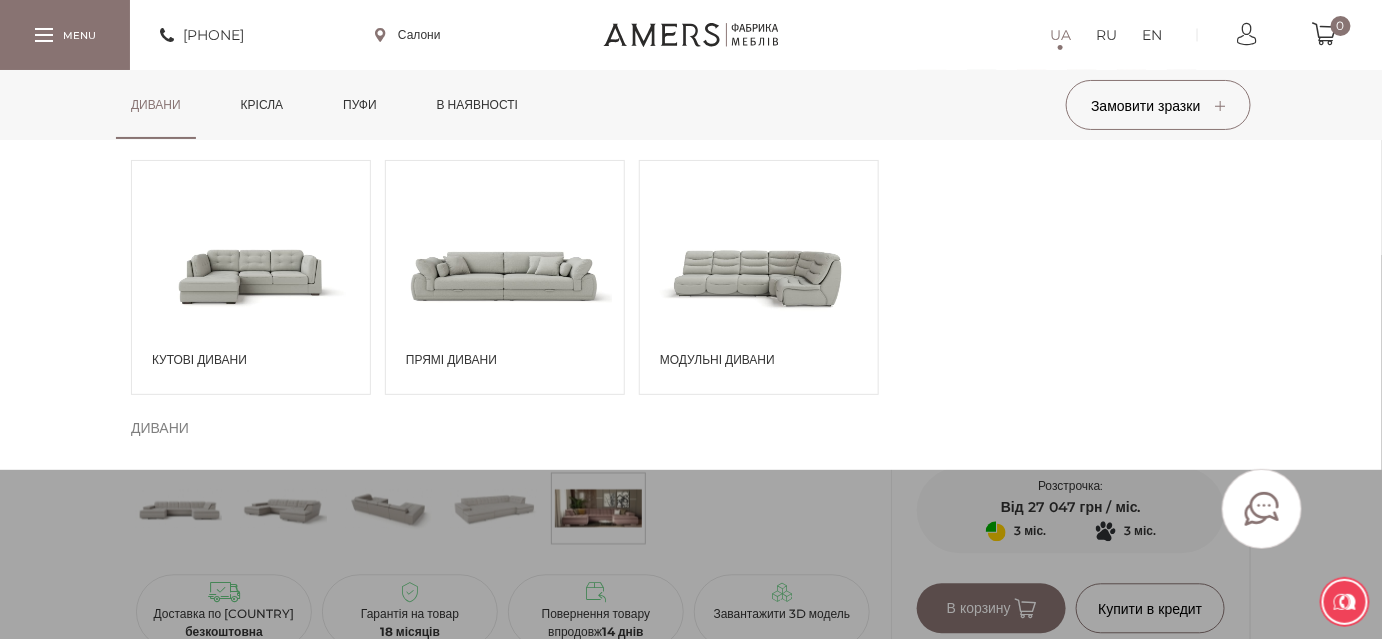 click on "Кутові дивани" at bounding box center [256, 360] 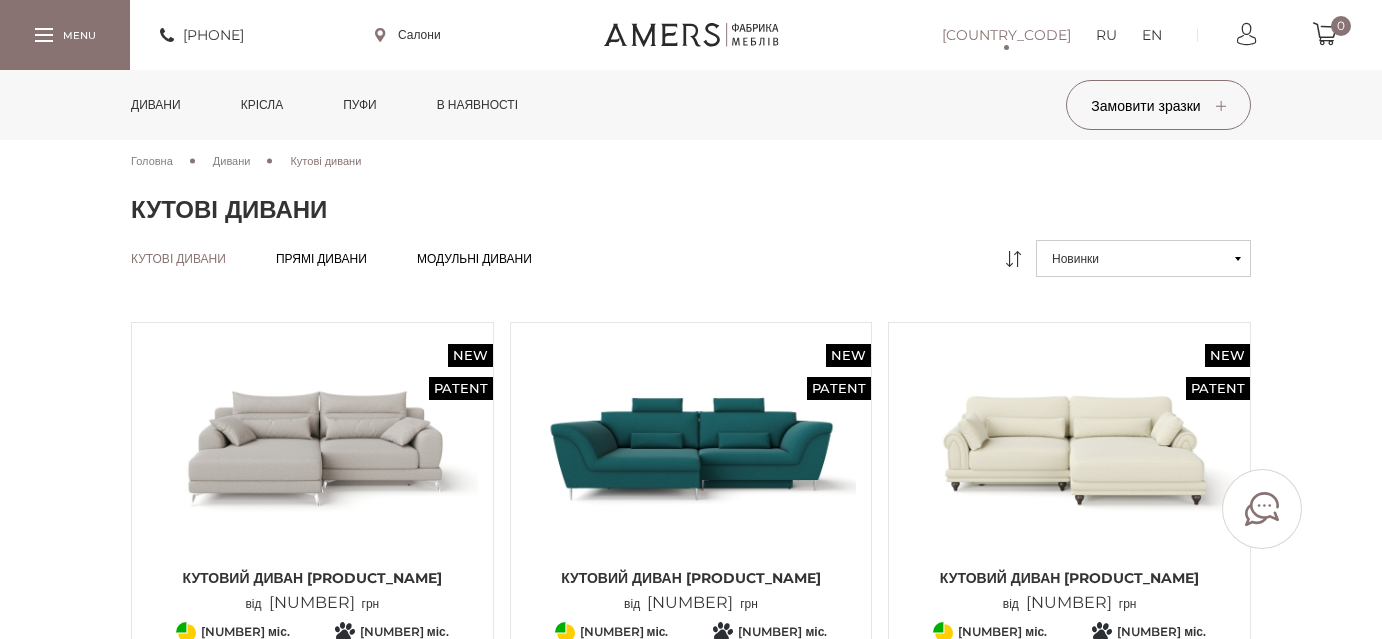 scroll, scrollTop: 0, scrollLeft: 0, axis: both 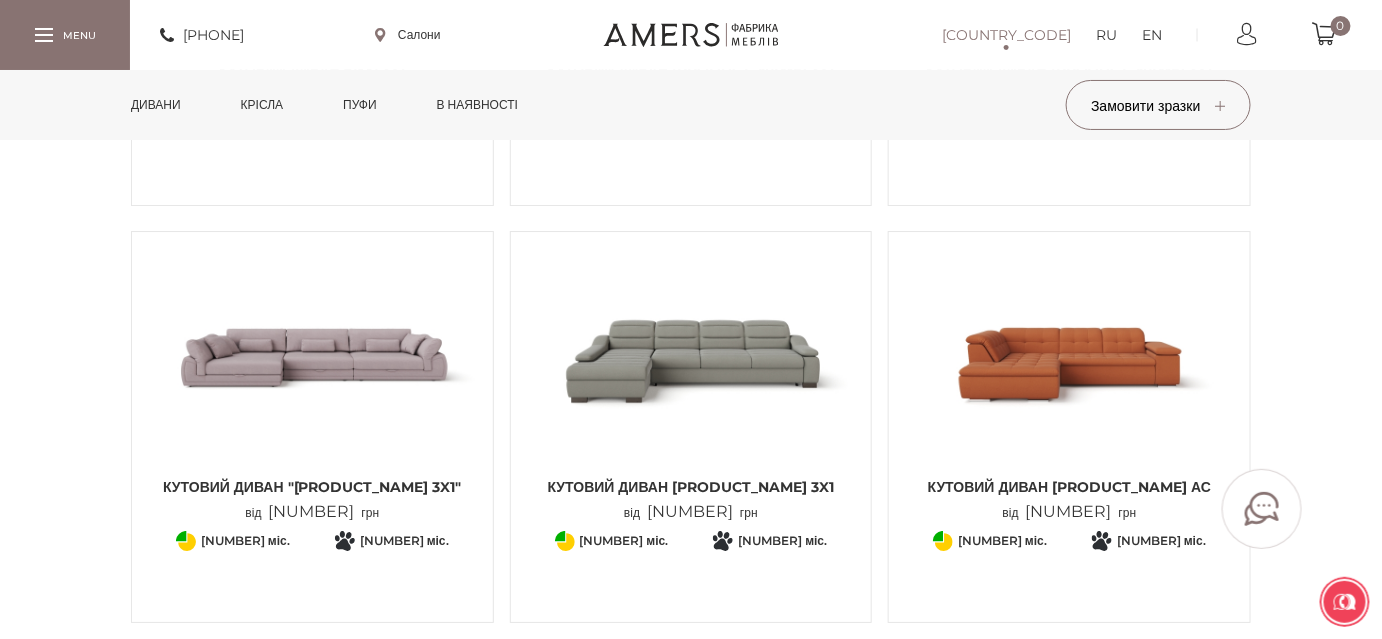 click at bounding box center [312, 357] 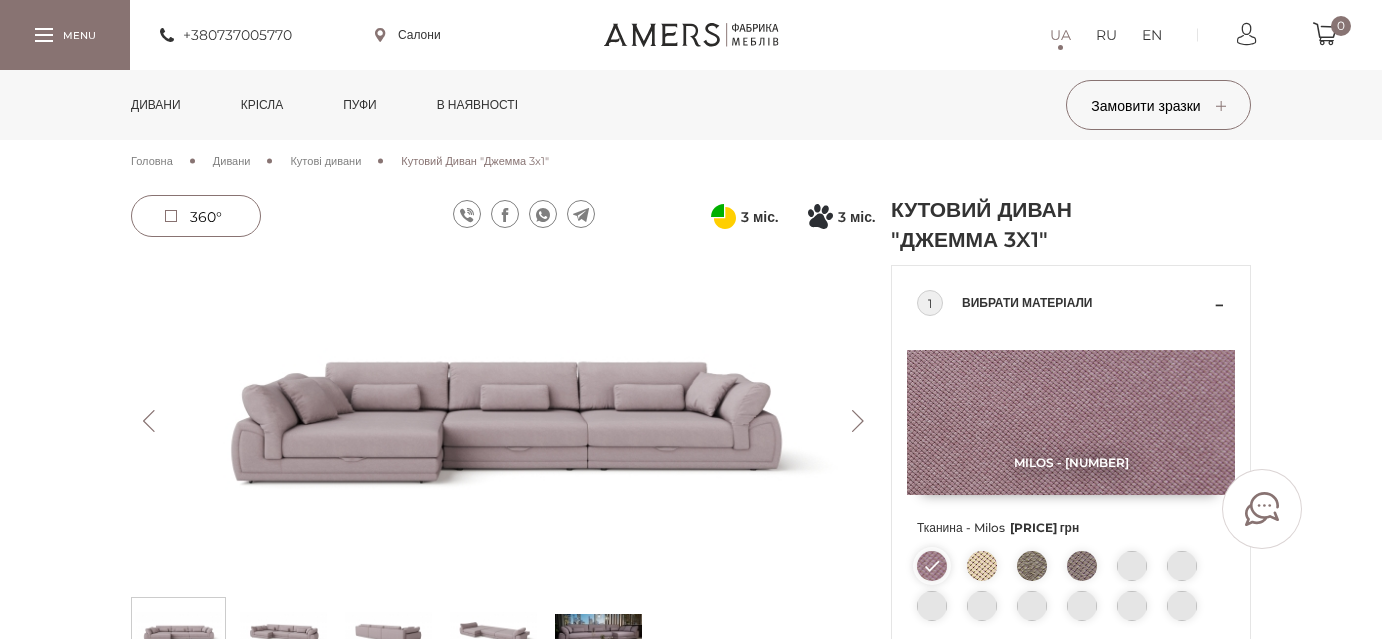 scroll, scrollTop: 0, scrollLeft: 0, axis: both 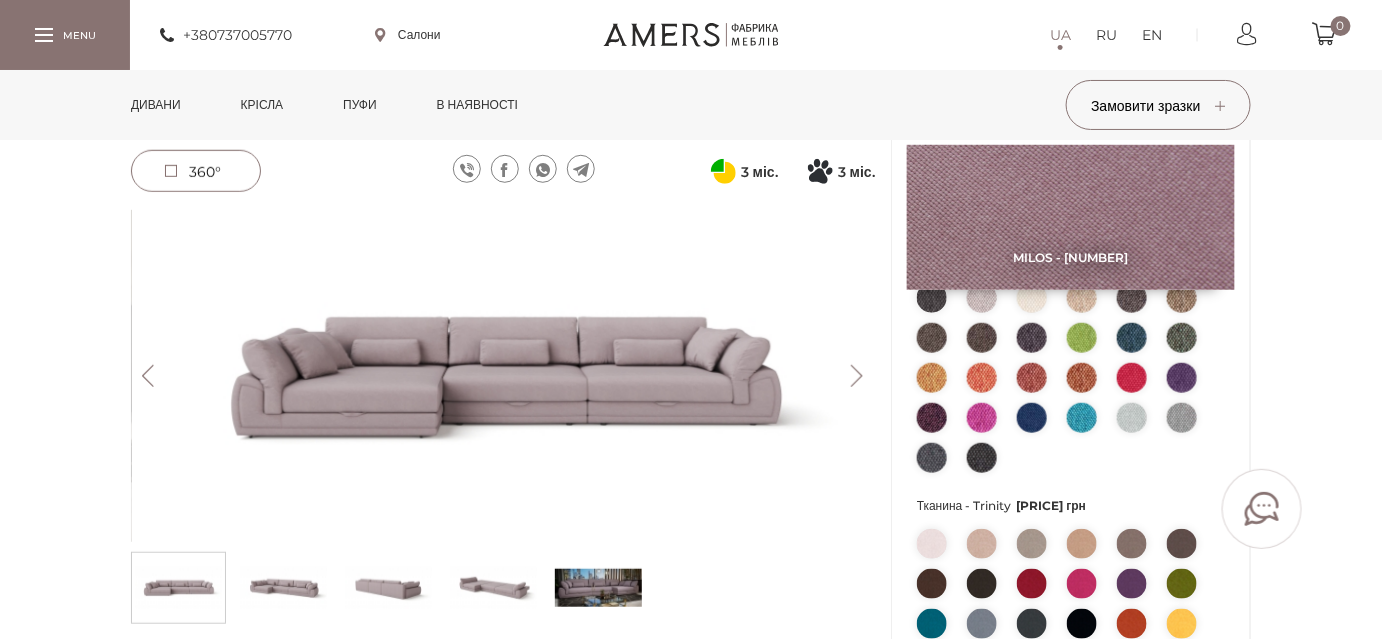 click at bounding box center (598, 588) 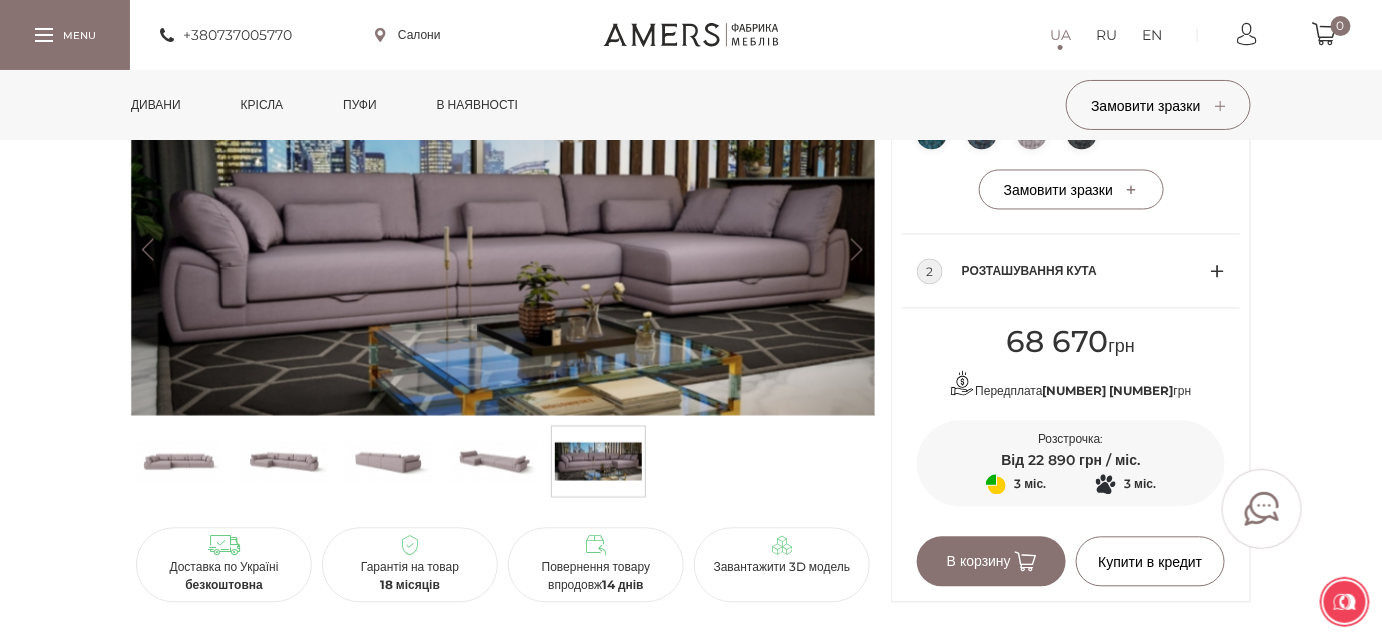 scroll, scrollTop: 1121, scrollLeft: 0, axis: vertical 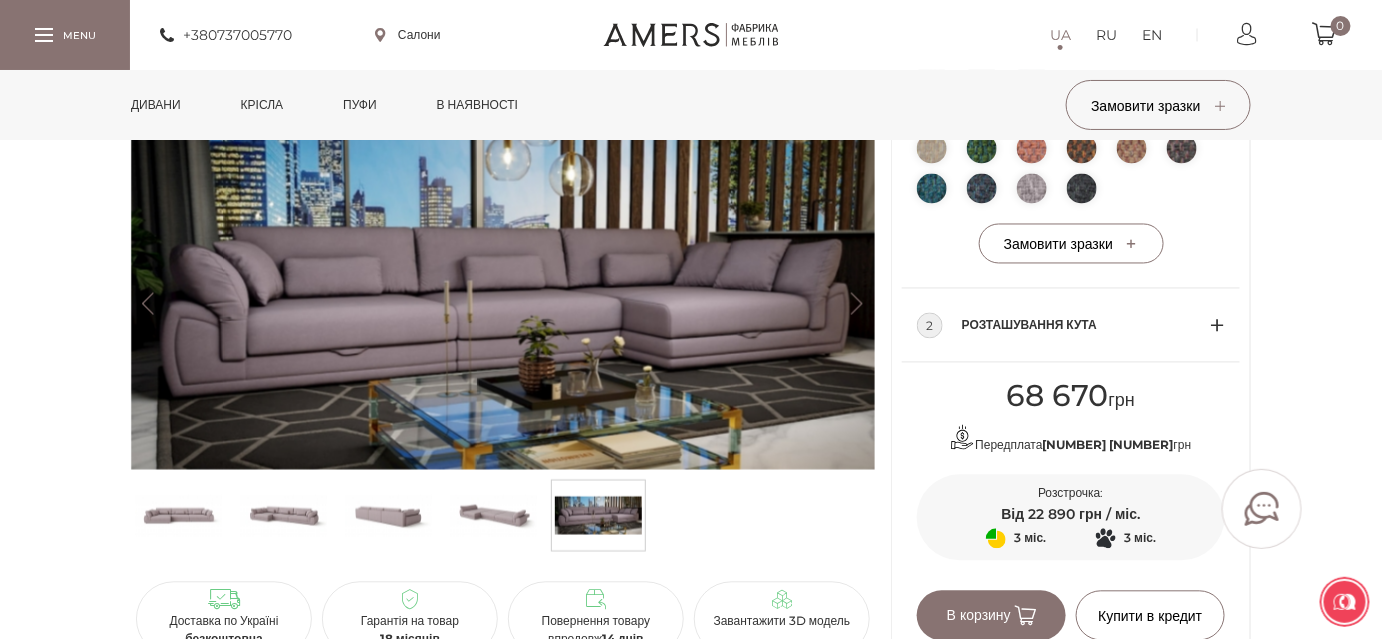 click at bounding box center (283, 516) 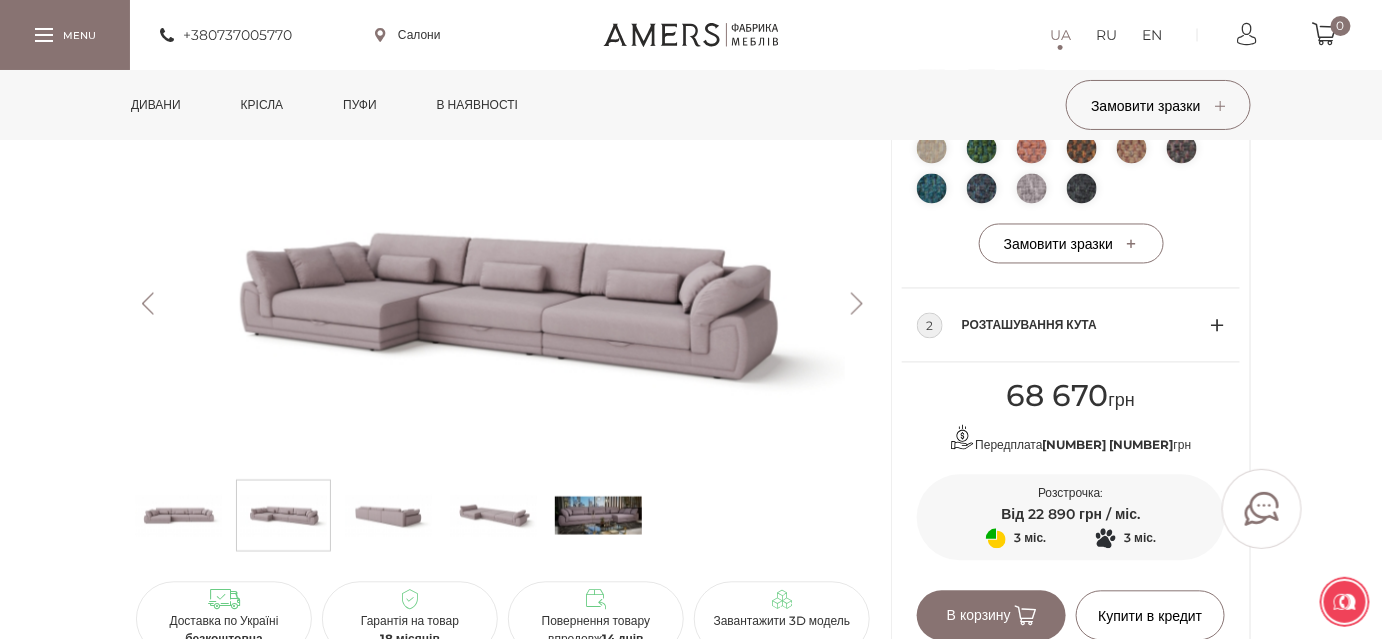 click at bounding box center (493, 516) 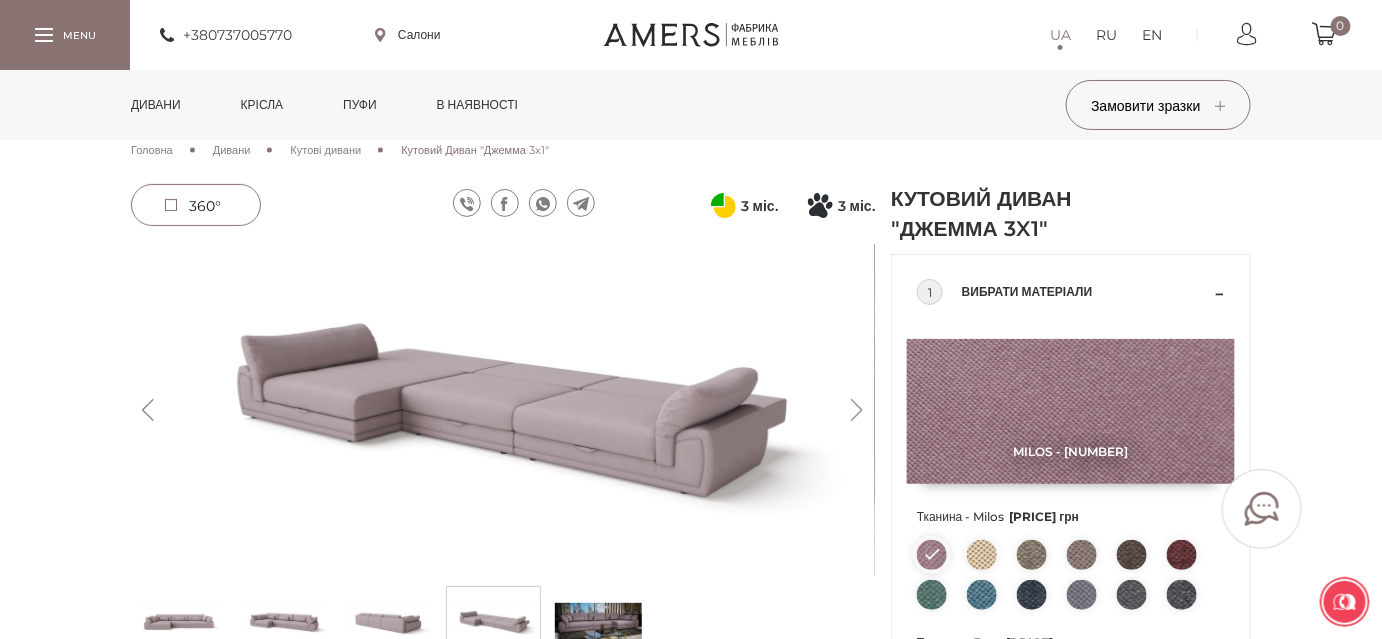 scroll, scrollTop: 0, scrollLeft: 0, axis: both 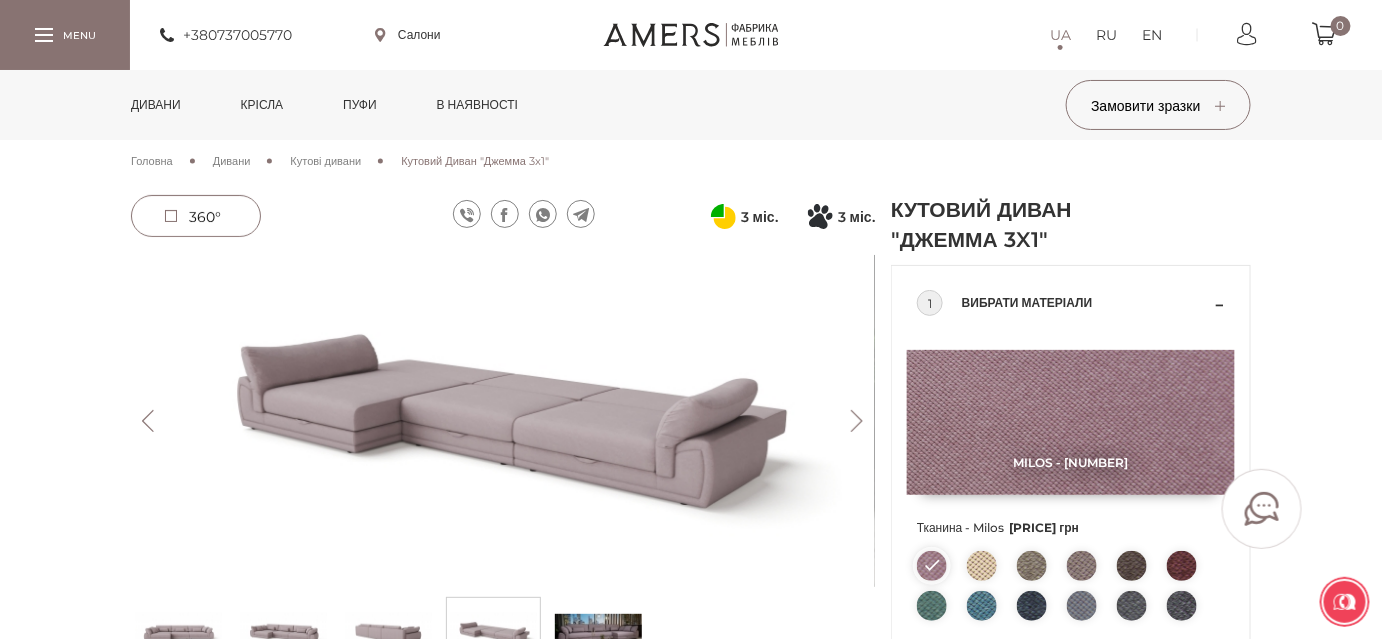 click on "Дивани" at bounding box center [156, 105] 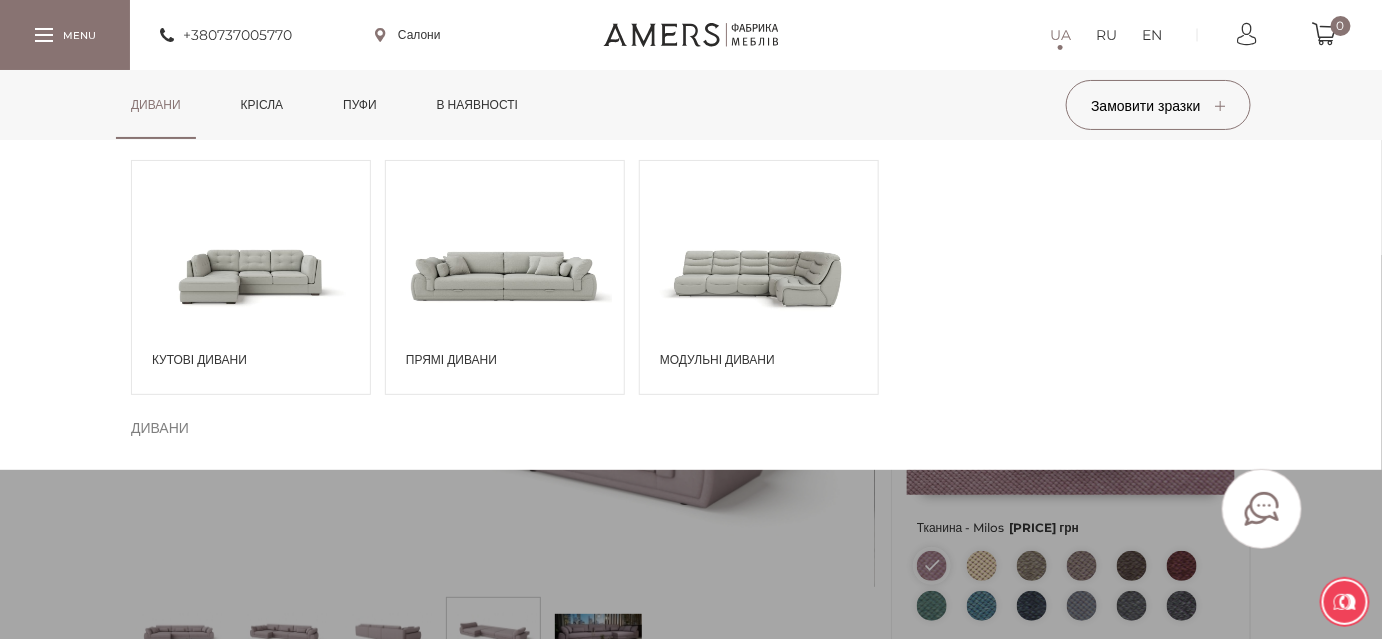 click on "Кутові дивани" at bounding box center [256, 360] 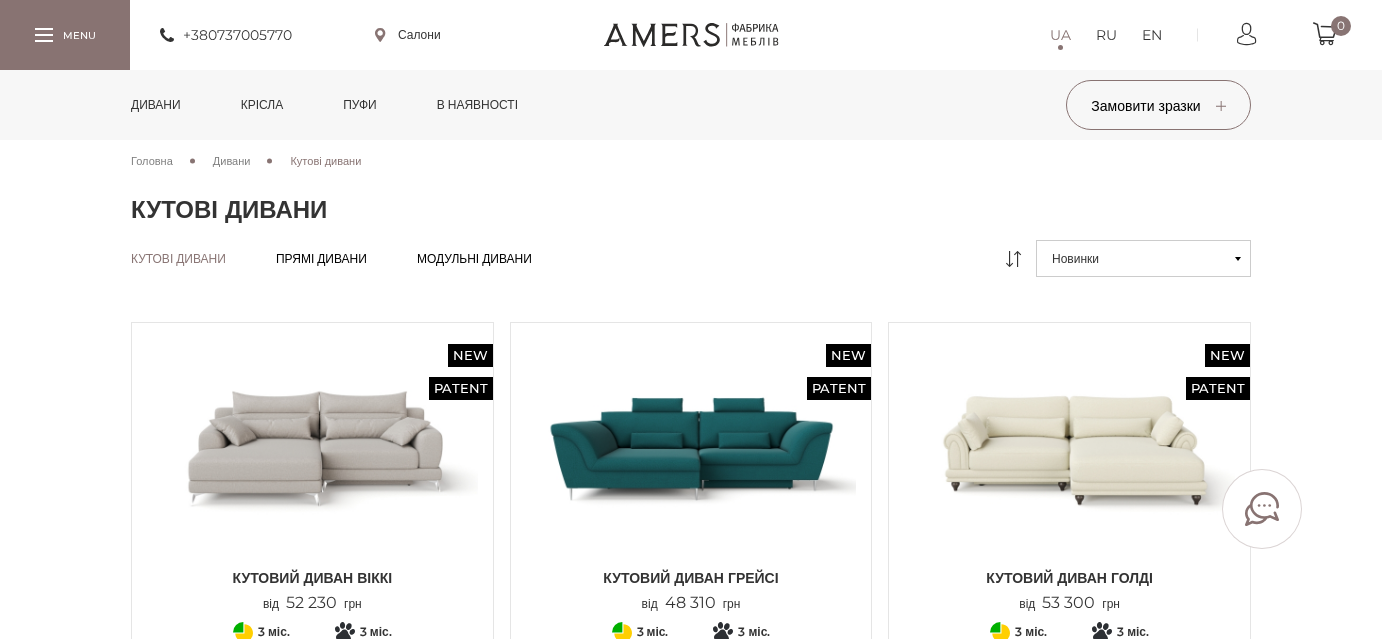 scroll, scrollTop: 0, scrollLeft: 0, axis: both 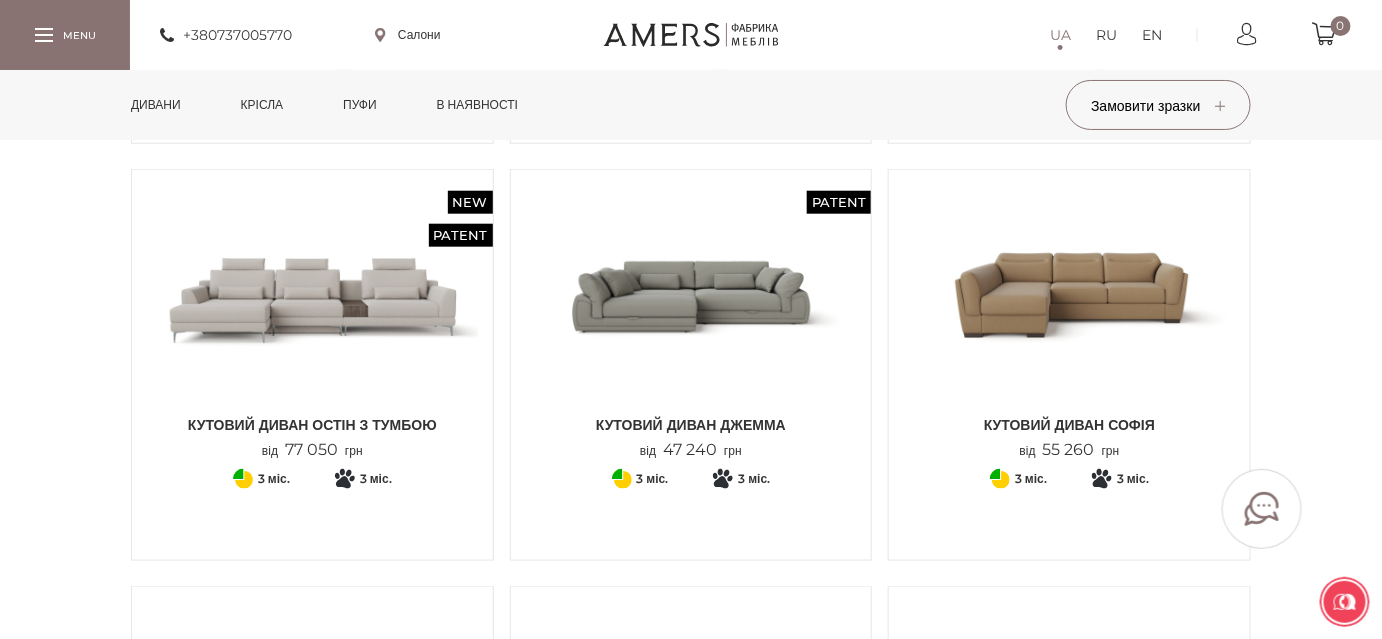 click on "Кутовий Диван ДЖЕММА" at bounding box center [691, 425] 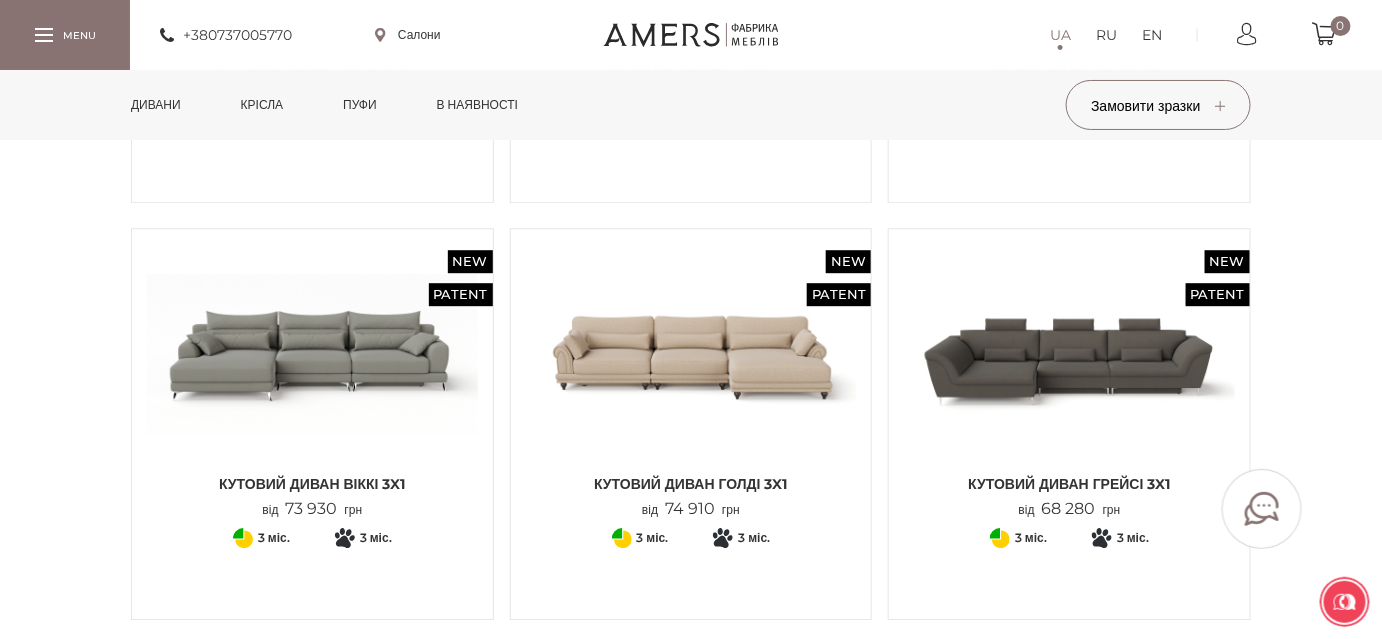 scroll, scrollTop: 1762, scrollLeft: 0, axis: vertical 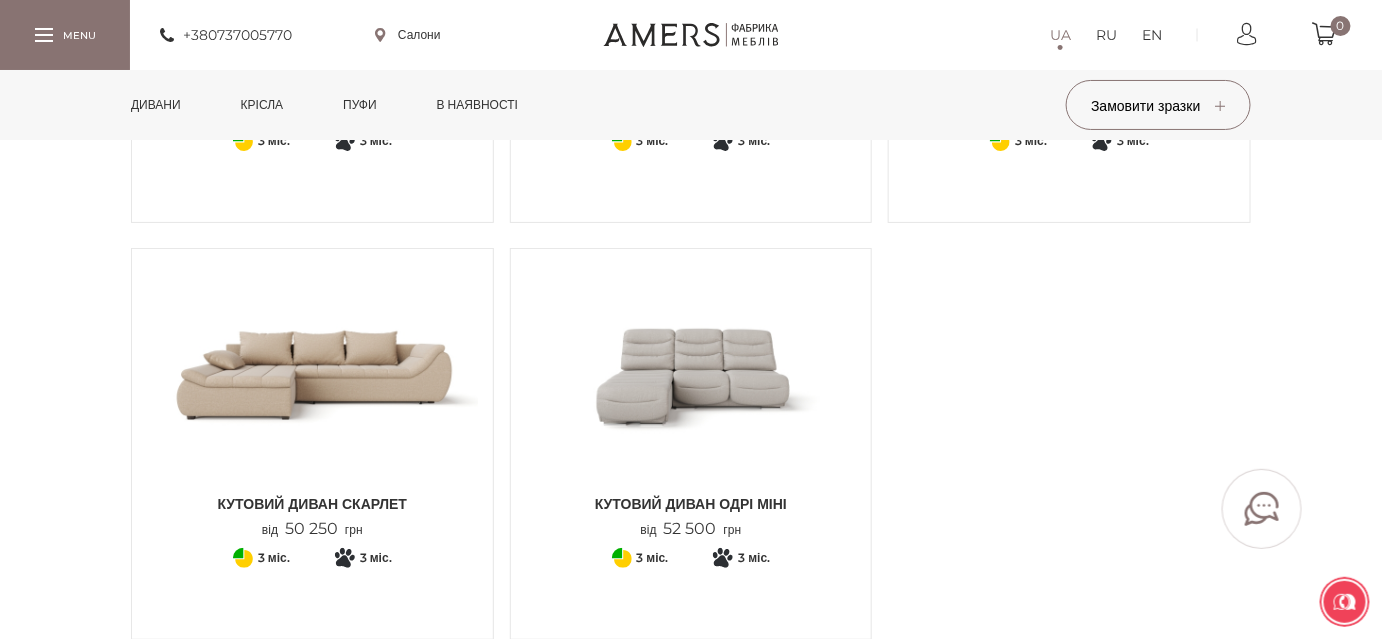 click at bounding box center [312, 374] 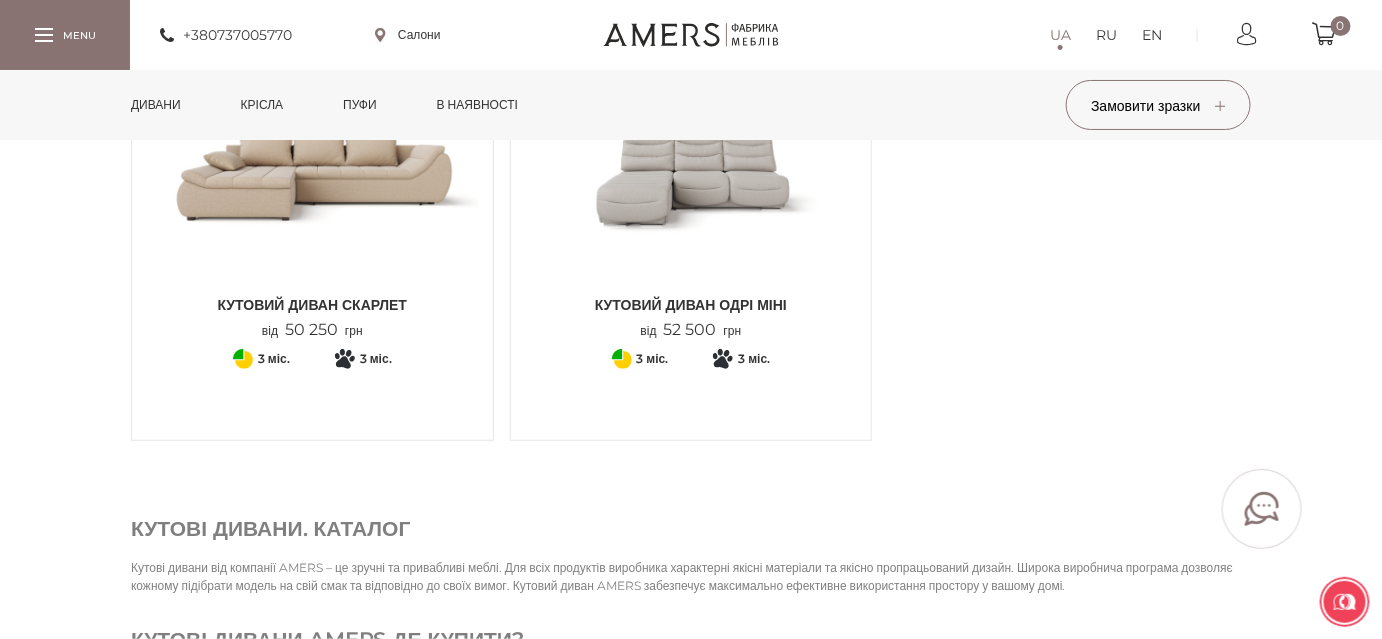 scroll, scrollTop: 2777, scrollLeft: 0, axis: vertical 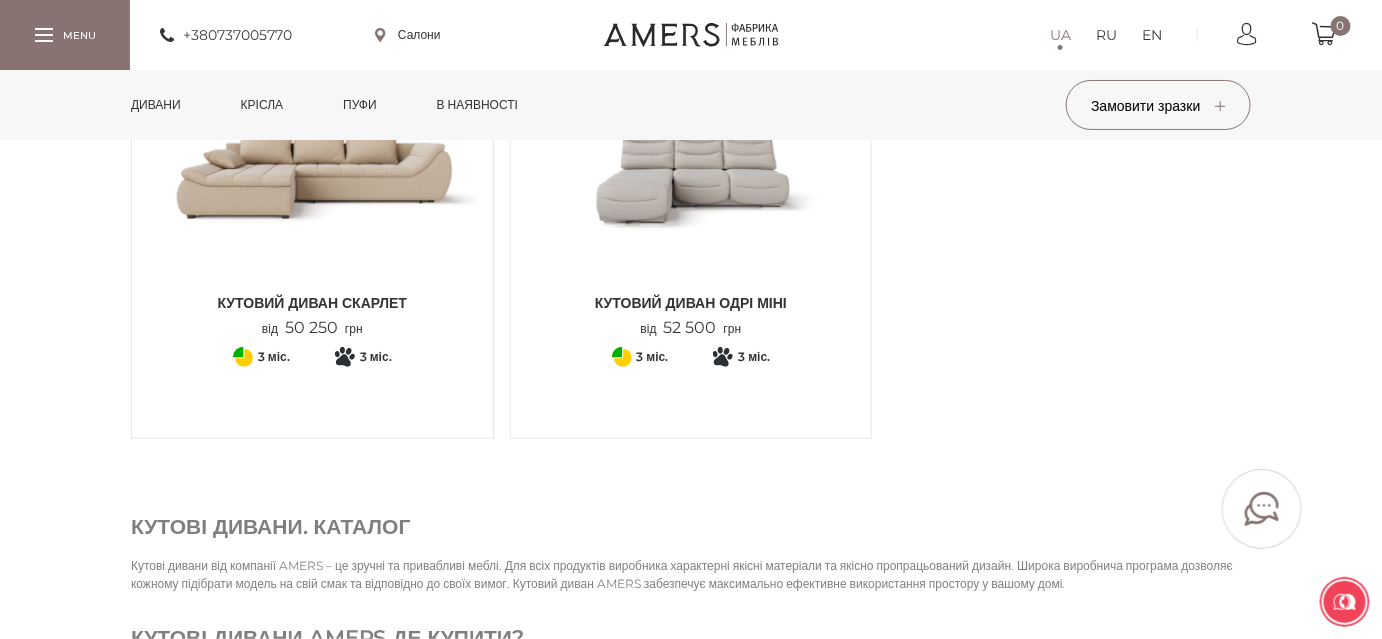 click at bounding box center (312, 173) 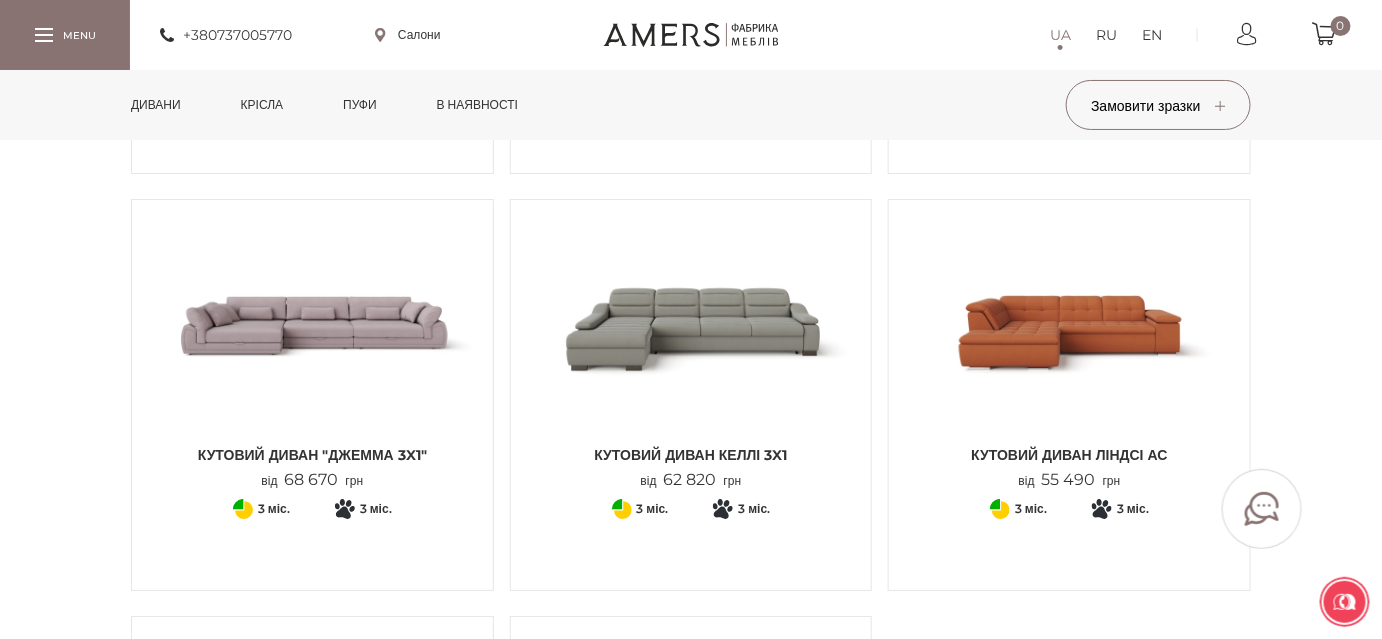 scroll, scrollTop: 2202, scrollLeft: 0, axis: vertical 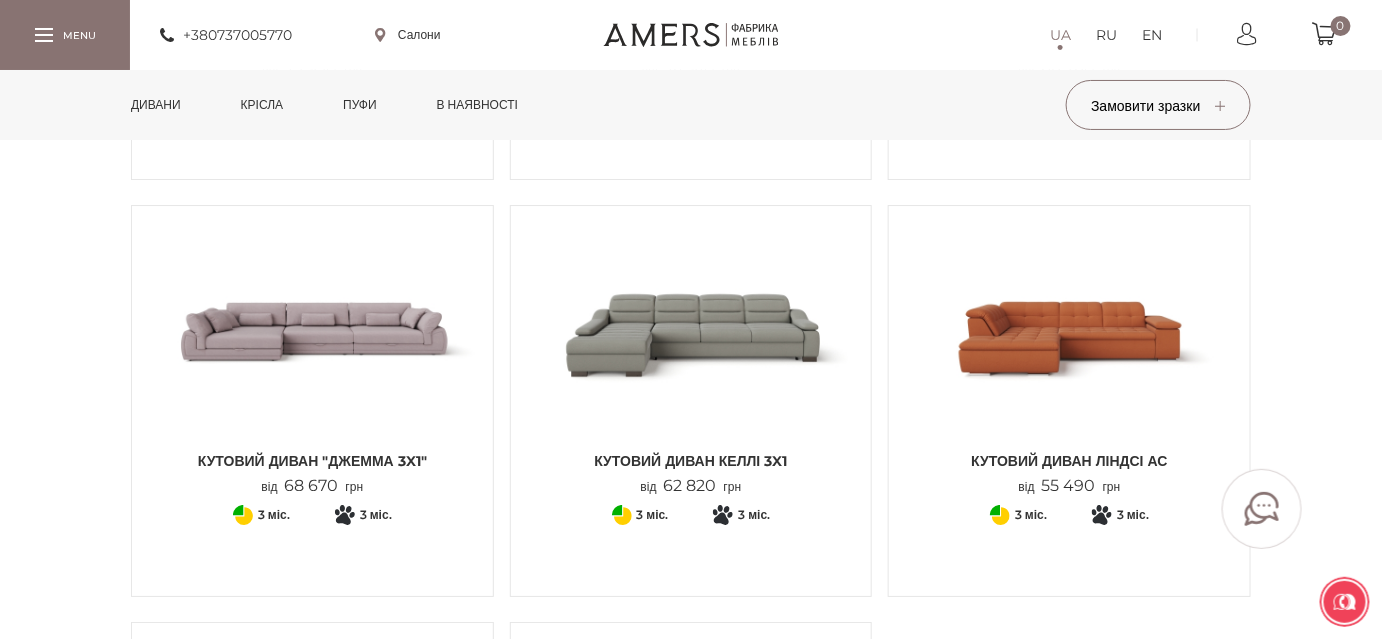 click at bounding box center (691, 331) 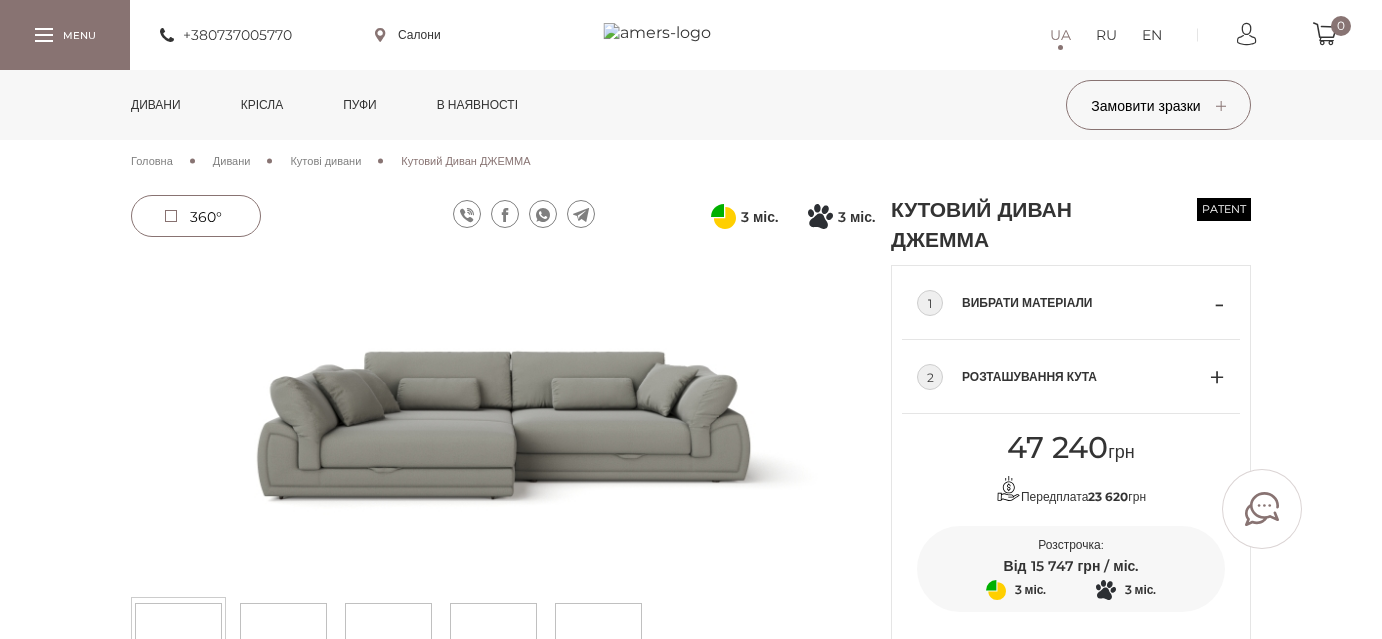 scroll, scrollTop: 0, scrollLeft: 0, axis: both 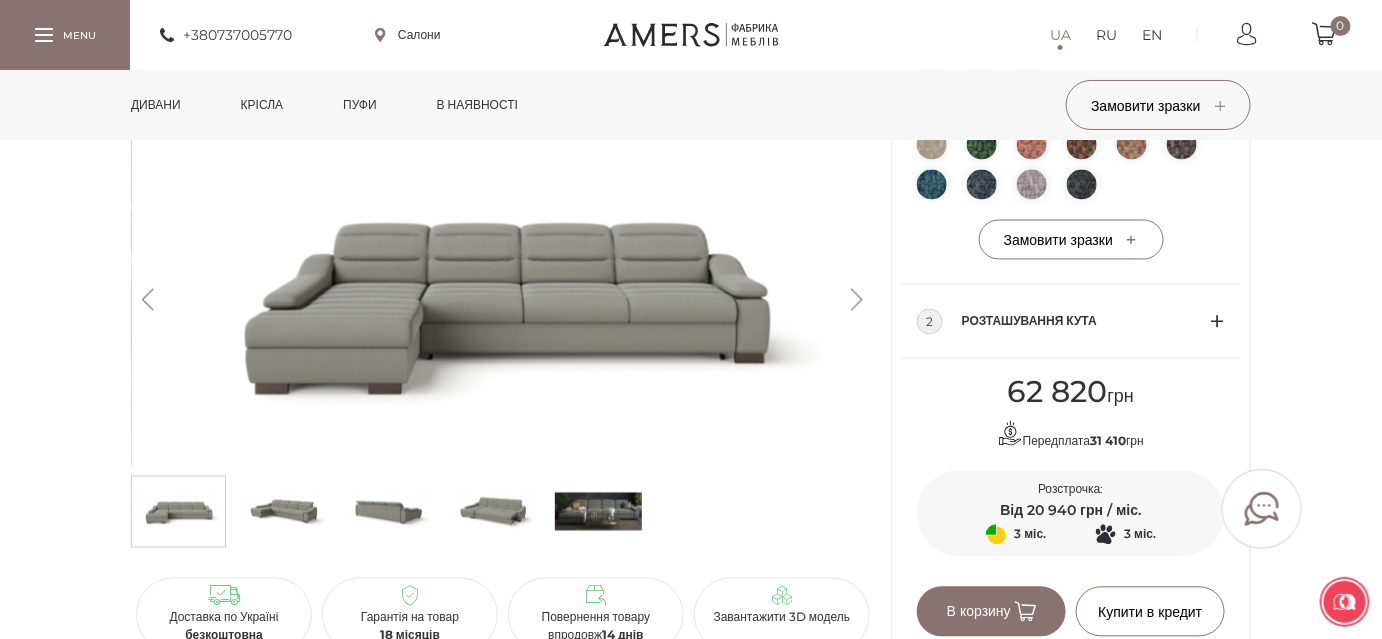 click on "Next" at bounding box center [857, 300] 